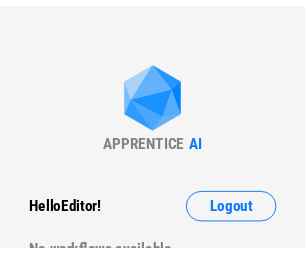 scroll, scrollTop: 0, scrollLeft: 0, axis: both 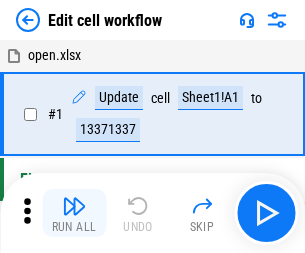 click at bounding box center (74, 206) 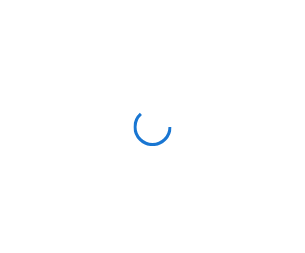 scroll, scrollTop: 0, scrollLeft: 0, axis: both 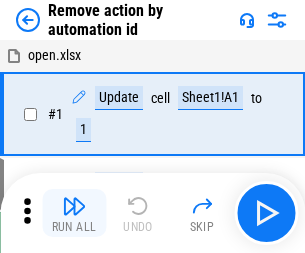 click at bounding box center [74, 206] 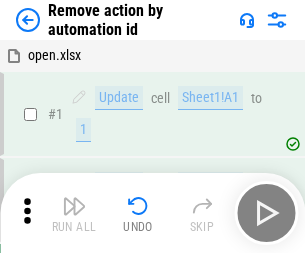 scroll, scrollTop: 74, scrollLeft: 0, axis: vertical 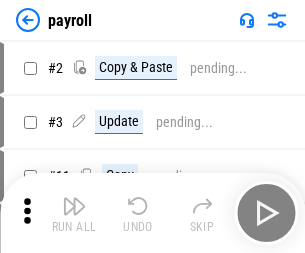 click at bounding box center (74, 206) 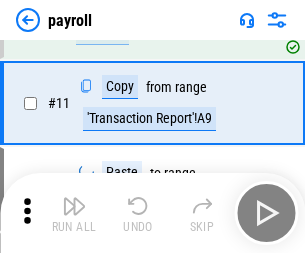 scroll, scrollTop: 247, scrollLeft: 0, axis: vertical 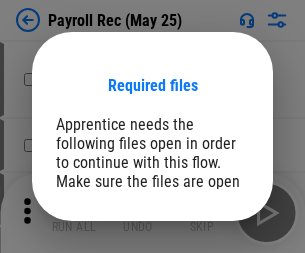click on "Open" at bounding box center [209, 287] 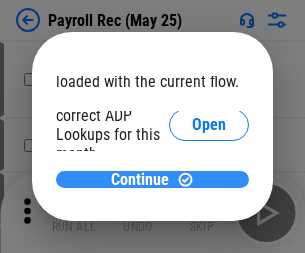 click on "Continue" at bounding box center [140, 180] 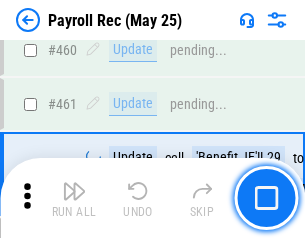 scroll, scrollTop: 10658, scrollLeft: 0, axis: vertical 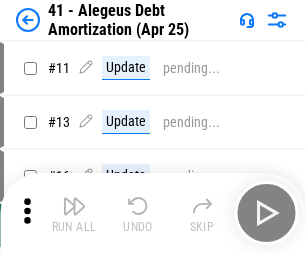 click at bounding box center (74, 206) 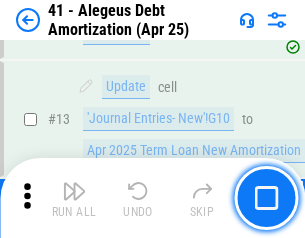 scroll, scrollTop: 247, scrollLeft: 0, axis: vertical 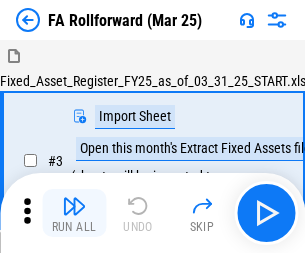 click at bounding box center [74, 206] 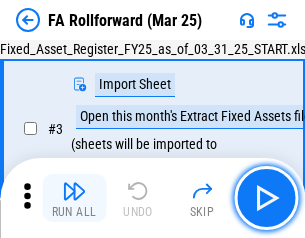 scroll, scrollTop: 184, scrollLeft: 0, axis: vertical 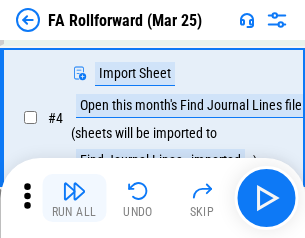 click at bounding box center [74, 191] 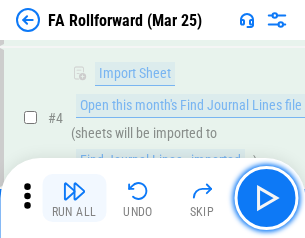 scroll, scrollTop: 313, scrollLeft: 0, axis: vertical 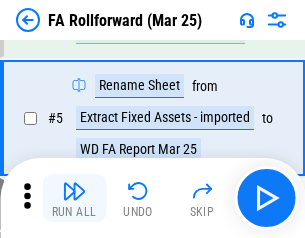 click at bounding box center [74, 191] 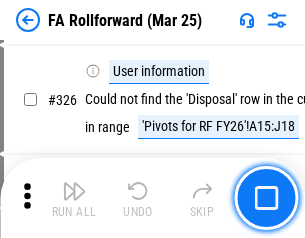 scroll, scrollTop: 9517, scrollLeft: 0, axis: vertical 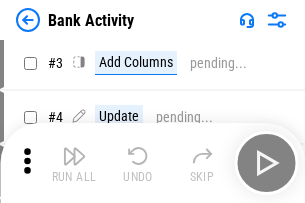 click at bounding box center [74, 156] 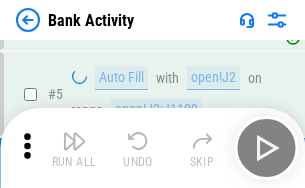 scroll, scrollTop: 106, scrollLeft: 0, axis: vertical 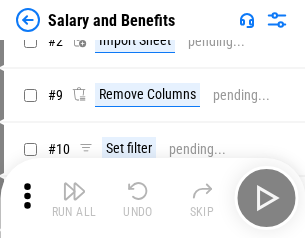 click at bounding box center [74, 191] 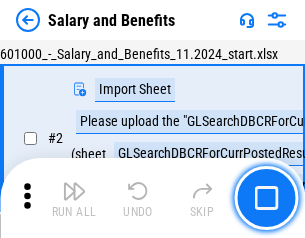 scroll, scrollTop: 145, scrollLeft: 0, axis: vertical 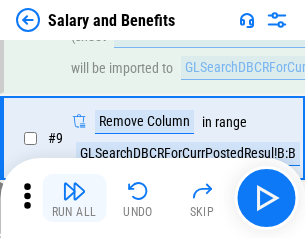 click at bounding box center (74, 191) 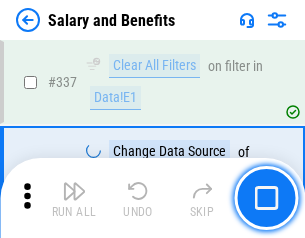 scroll, scrollTop: 9364, scrollLeft: 0, axis: vertical 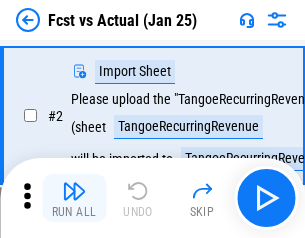 click at bounding box center (74, 191) 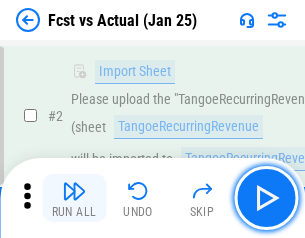 scroll, scrollTop: 187, scrollLeft: 0, axis: vertical 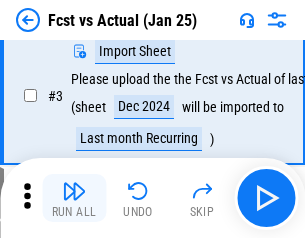 click at bounding box center [74, 191] 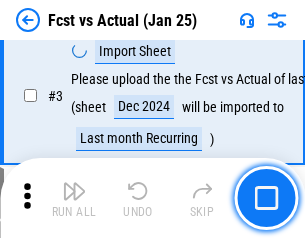 scroll, scrollTop: 300, scrollLeft: 0, axis: vertical 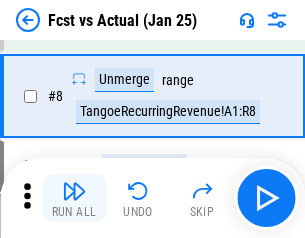 click at bounding box center (74, 191) 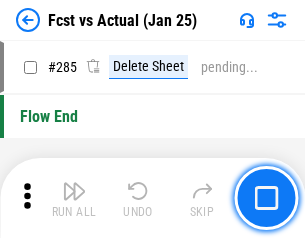 scroll, scrollTop: 9465, scrollLeft: 0, axis: vertical 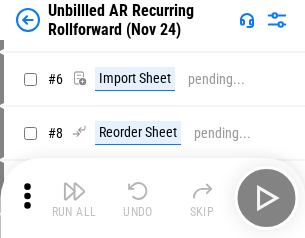 click at bounding box center (74, 191) 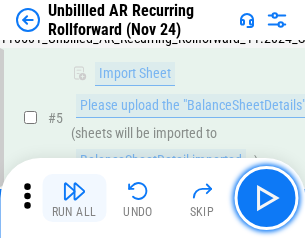 scroll, scrollTop: 188, scrollLeft: 0, axis: vertical 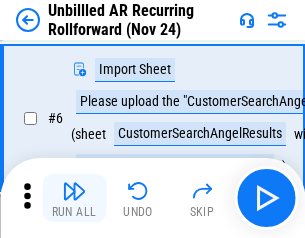 click at bounding box center [74, 191] 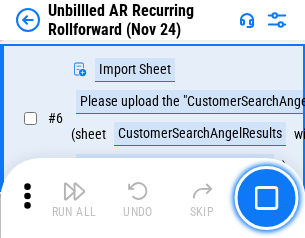 scroll, scrollTop: 322, scrollLeft: 0, axis: vertical 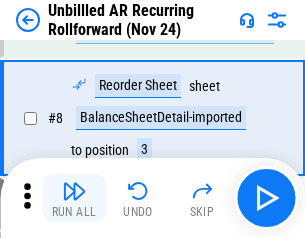 click at bounding box center (74, 191) 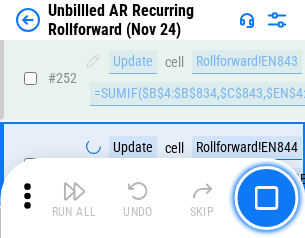 scroll, scrollTop: 6793, scrollLeft: 0, axis: vertical 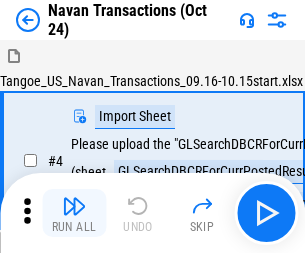click at bounding box center [74, 206] 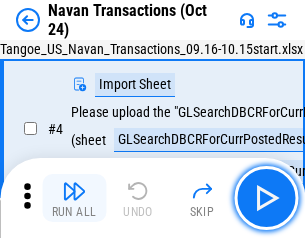 scroll, scrollTop: 168, scrollLeft: 0, axis: vertical 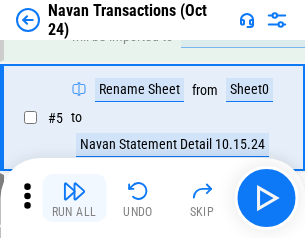 click at bounding box center [74, 191] 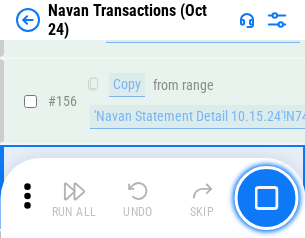 scroll, scrollTop: 6484, scrollLeft: 0, axis: vertical 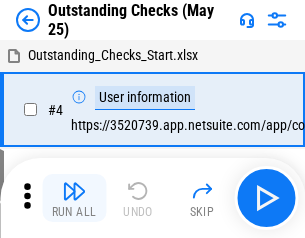 click at bounding box center (74, 191) 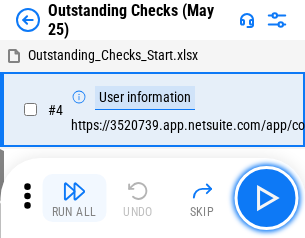 scroll, scrollTop: 209, scrollLeft: 0, axis: vertical 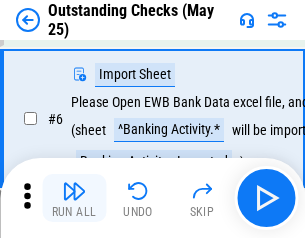 click at bounding box center [74, 191] 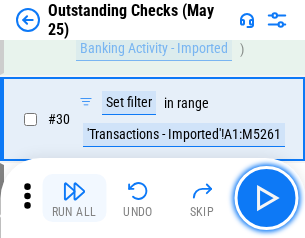 click at bounding box center (74, 191) 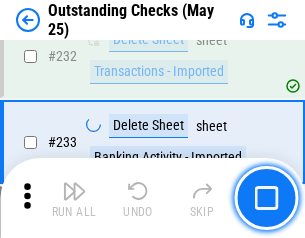 scroll, scrollTop: 6027, scrollLeft: 0, axis: vertical 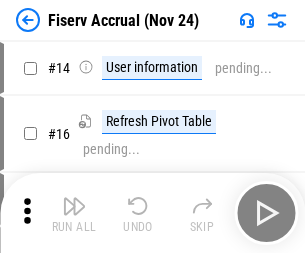 click at bounding box center [74, 206] 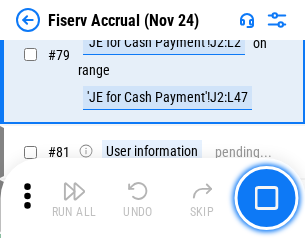 scroll, scrollTop: 2605, scrollLeft: 0, axis: vertical 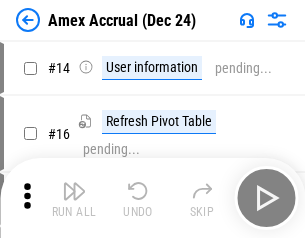 click at bounding box center (74, 191) 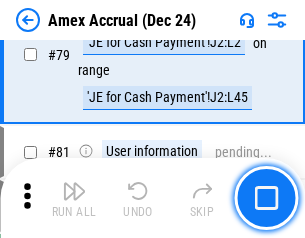 scroll, scrollTop: 2550, scrollLeft: 0, axis: vertical 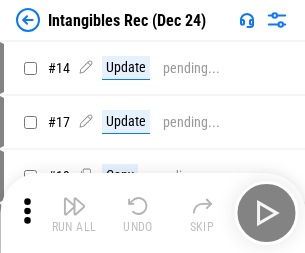 click at bounding box center (74, 206) 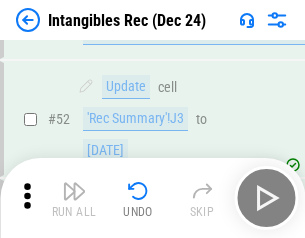 scroll, scrollTop: 779, scrollLeft: 0, axis: vertical 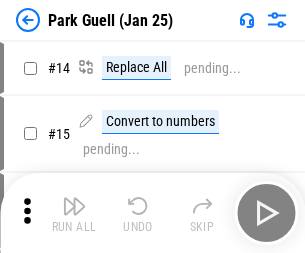 click at bounding box center [74, 206] 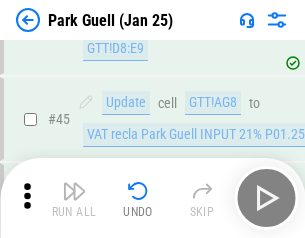 scroll, scrollTop: 2501, scrollLeft: 0, axis: vertical 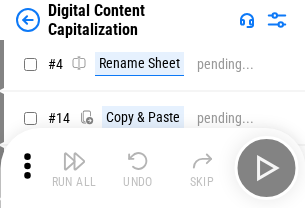 click at bounding box center [74, 161] 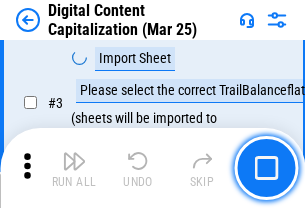 scroll, scrollTop: 187, scrollLeft: 0, axis: vertical 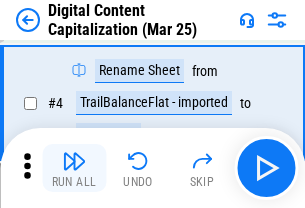 click at bounding box center [74, 161] 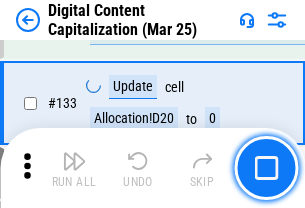 scroll, scrollTop: 2121, scrollLeft: 0, axis: vertical 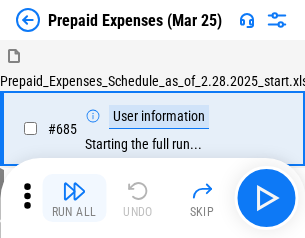 click at bounding box center [74, 191] 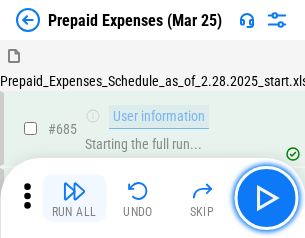 scroll, scrollTop: 4993, scrollLeft: 0, axis: vertical 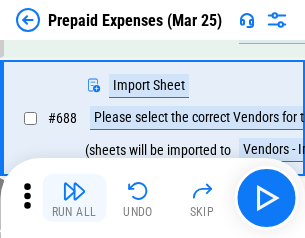 click at bounding box center (74, 191) 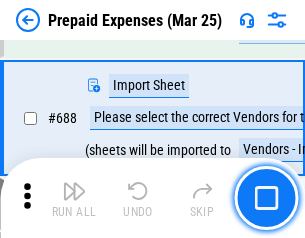 scroll, scrollTop: 5095, scrollLeft: 0, axis: vertical 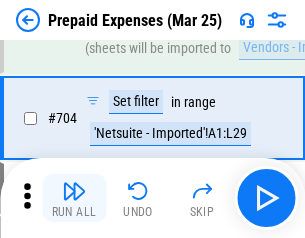 click at bounding box center [74, 191] 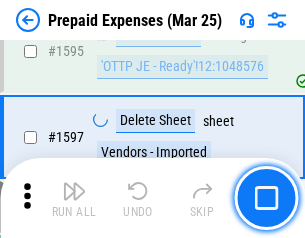 scroll, scrollTop: 18897, scrollLeft: 0, axis: vertical 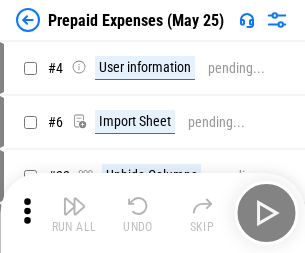 click at bounding box center [74, 206] 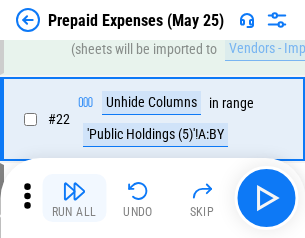click at bounding box center [74, 191] 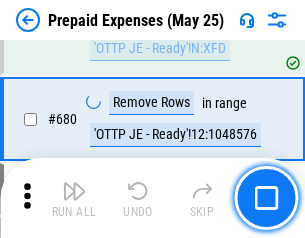 scroll, scrollTop: 6734, scrollLeft: 0, axis: vertical 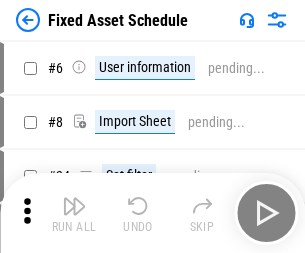 click at bounding box center (74, 206) 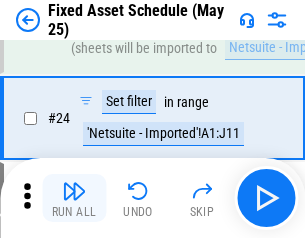 click at bounding box center [74, 191] 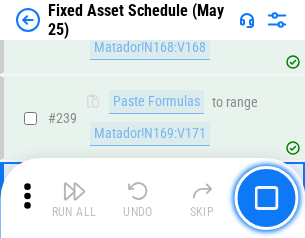 scroll, scrollTop: 6149, scrollLeft: 0, axis: vertical 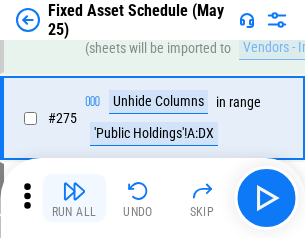 click at bounding box center (74, 191) 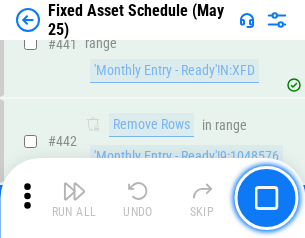 scroll, scrollTop: 8848, scrollLeft: 0, axis: vertical 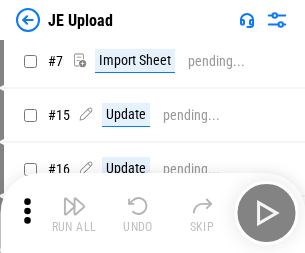 click at bounding box center (74, 206) 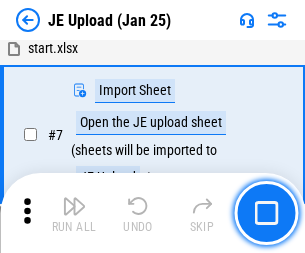 scroll, scrollTop: 145, scrollLeft: 0, axis: vertical 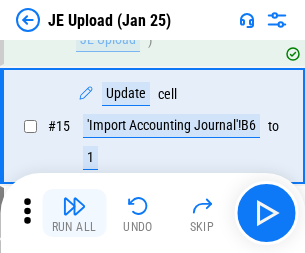 click at bounding box center (74, 206) 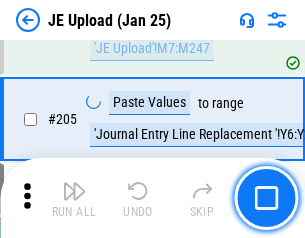 scroll, scrollTop: 4826, scrollLeft: 0, axis: vertical 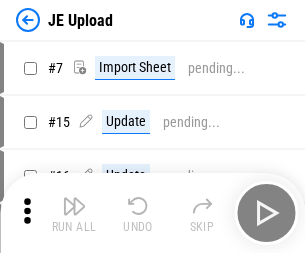 click at bounding box center [74, 206] 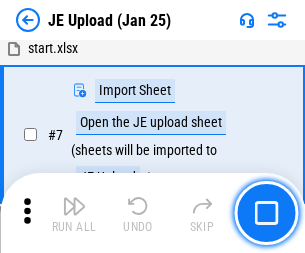 scroll, scrollTop: 145, scrollLeft: 0, axis: vertical 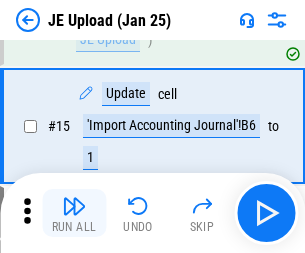 click at bounding box center [74, 206] 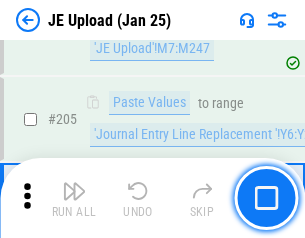 scroll, scrollTop: 4826, scrollLeft: 0, axis: vertical 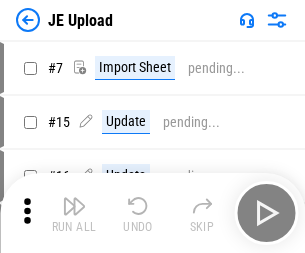 click at bounding box center [74, 206] 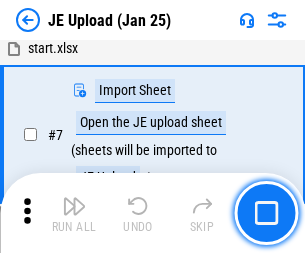 scroll, scrollTop: 145, scrollLeft: 0, axis: vertical 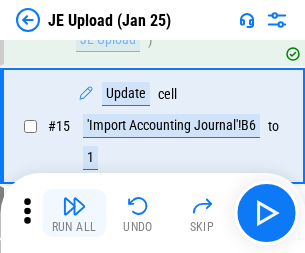 click at bounding box center (74, 206) 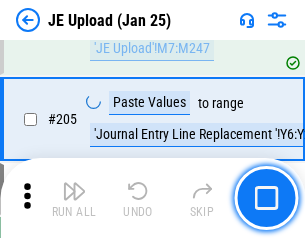 scroll, scrollTop: 4826, scrollLeft: 0, axis: vertical 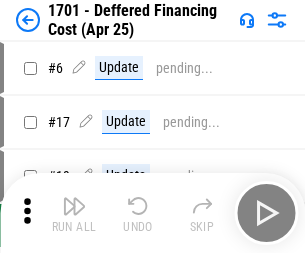 click at bounding box center [74, 206] 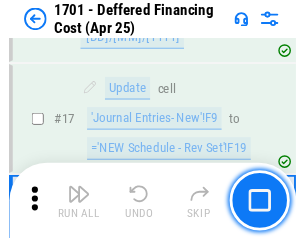 scroll, scrollTop: 247, scrollLeft: 0, axis: vertical 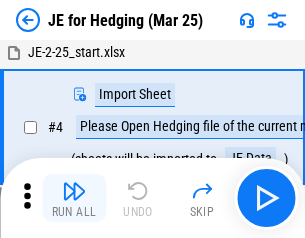click at bounding box center [74, 191] 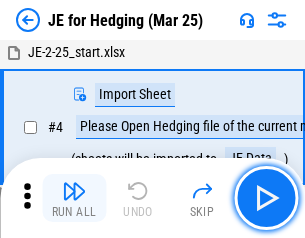 scroll, scrollTop: 113, scrollLeft: 0, axis: vertical 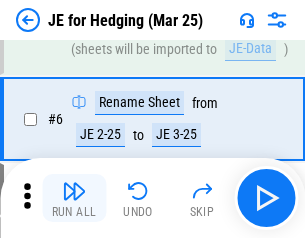 click at bounding box center (74, 191) 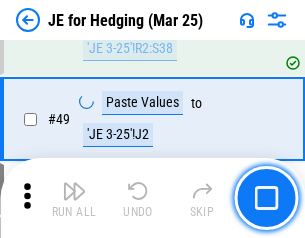 scroll, scrollTop: 1295, scrollLeft: 0, axis: vertical 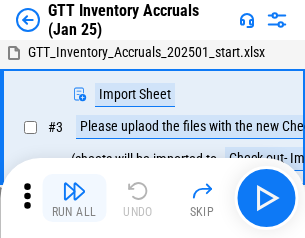 click at bounding box center [74, 191] 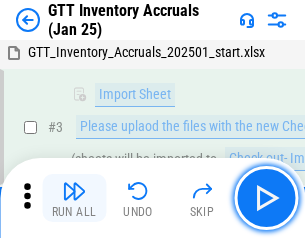 scroll, scrollTop: 129, scrollLeft: 0, axis: vertical 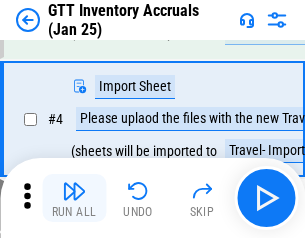click at bounding box center (74, 191) 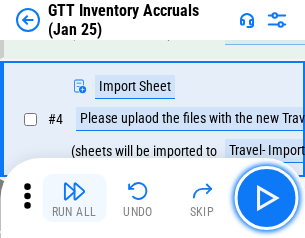 scroll, scrollTop: 231, scrollLeft: 0, axis: vertical 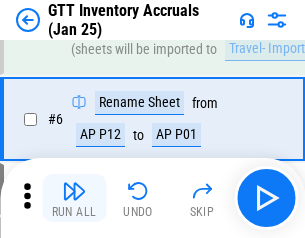 click at bounding box center (74, 191) 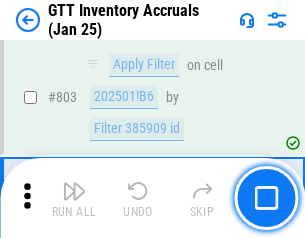 scroll, scrollTop: 15134, scrollLeft: 0, axis: vertical 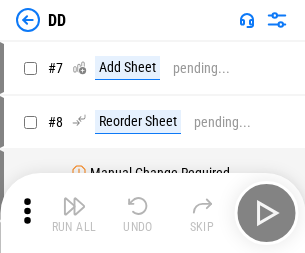 click at bounding box center (74, 206) 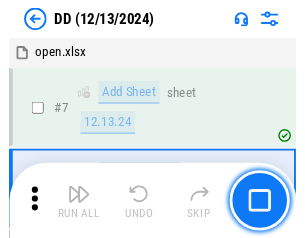 scroll, scrollTop: 201, scrollLeft: 0, axis: vertical 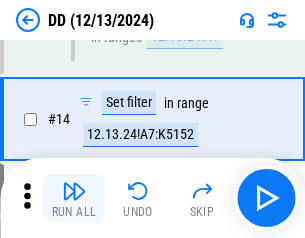 click at bounding box center [74, 191] 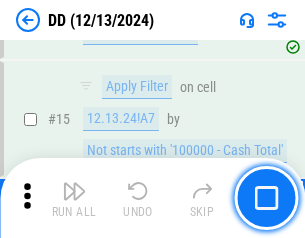 scroll, scrollTop: 521, scrollLeft: 0, axis: vertical 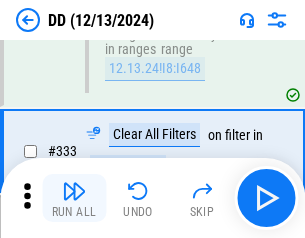 click at bounding box center [74, 191] 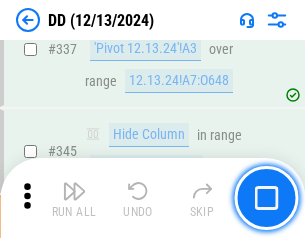 scroll, scrollTop: 9296, scrollLeft: 0, axis: vertical 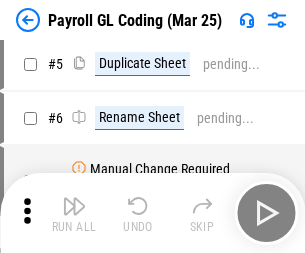 click at bounding box center (74, 206) 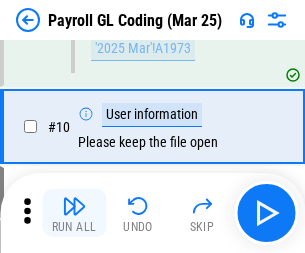 click at bounding box center [74, 206] 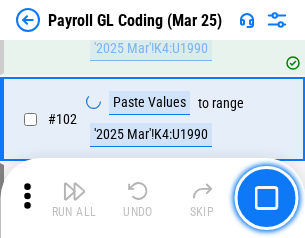 scroll, scrollTop: 4684, scrollLeft: 0, axis: vertical 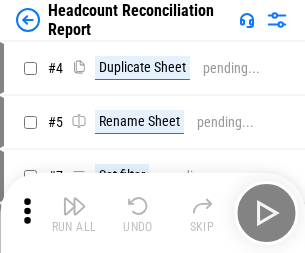 click at bounding box center (74, 206) 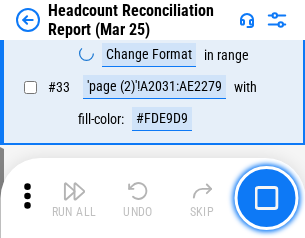 scroll, scrollTop: 1834, scrollLeft: 0, axis: vertical 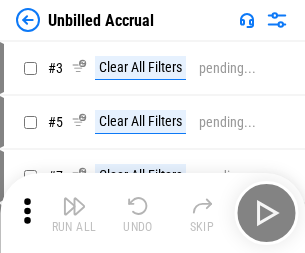 click at bounding box center [74, 206] 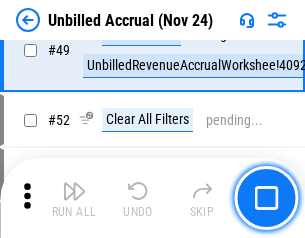 scroll, scrollTop: 1814, scrollLeft: 0, axis: vertical 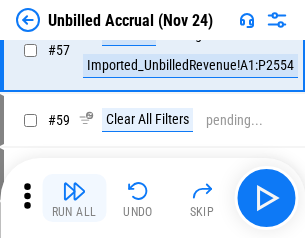 click at bounding box center [74, 191] 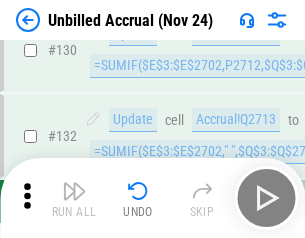 scroll, scrollTop: 5934, scrollLeft: 0, axis: vertical 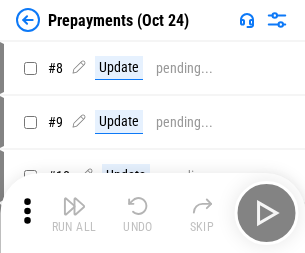 click at bounding box center [74, 206] 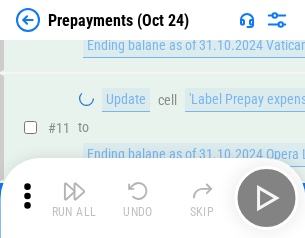 scroll, scrollTop: 125, scrollLeft: 0, axis: vertical 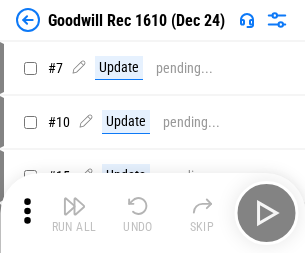 click at bounding box center [74, 206] 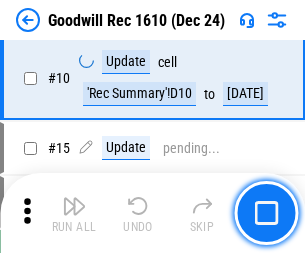 scroll, scrollTop: 342, scrollLeft: 0, axis: vertical 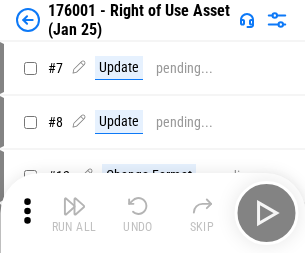 click at bounding box center [74, 206] 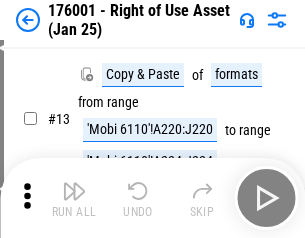 scroll, scrollTop: 129, scrollLeft: 0, axis: vertical 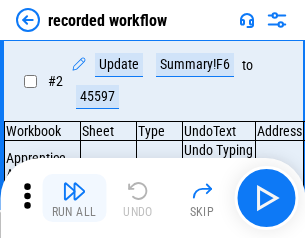 click at bounding box center [74, 191] 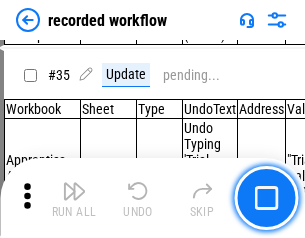 scroll, scrollTop: 6251, scrollLeft: 0, axis: vertical 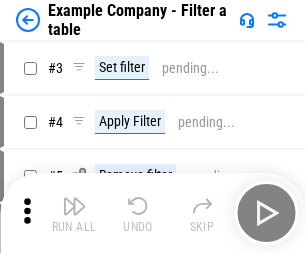 click at bounding box center (74, 206) 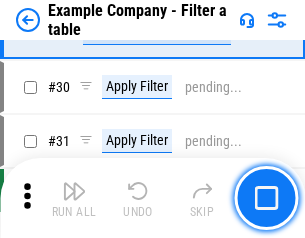 scroll, scrollTop: 1837, scrollLeft: 0, axis: vertical 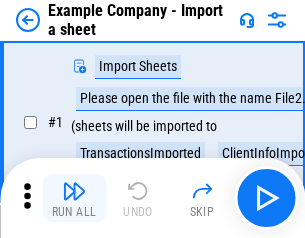 click at bounding box center [74, 191] 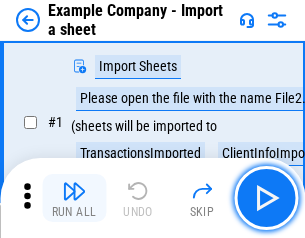 scroll, scrollTop: 168, scrollLeft: 0, axis: vertical 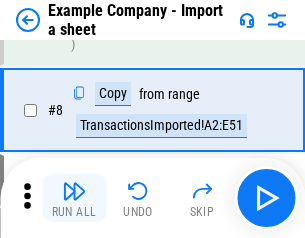 click at bounding box center [74, 191] 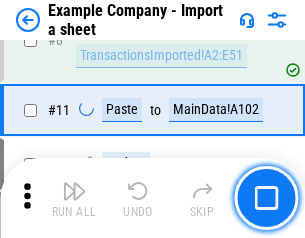 scroll, scrollTop: 426, scrollLeft: 0, axis: vertical 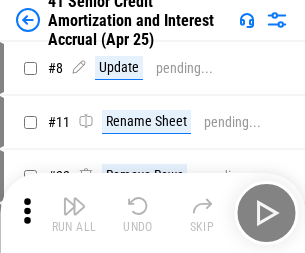 click at bounding box center (74, 206) 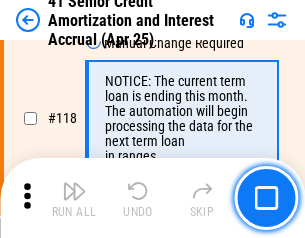 scroll, scrollTop: 1865, scrollLeft: 0, axis: vertical 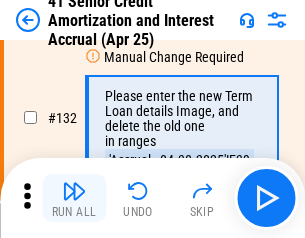click at bounding box center [74, 191] 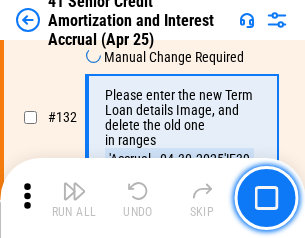 scroll, scrollTop: 2045, scrollLeft: 0, axis: vertical 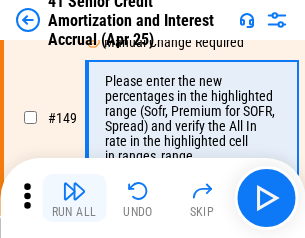 click at bounding box center (74, 191) 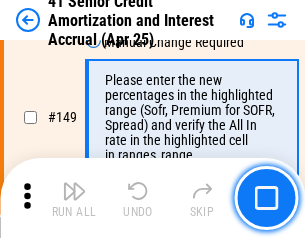 scroll, scrollTop: 2232, scrollLeft: 0, axis: vertical 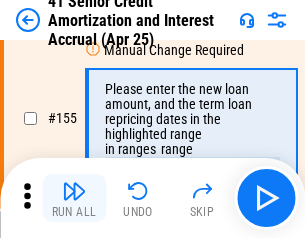 click at bounding box center [74, 191] 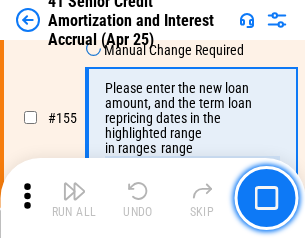 scroll, scrollTop: 2363, scrollLeft: 0, axis: vertical 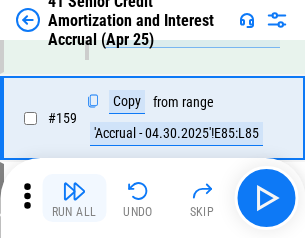 click at bounding box center [74, 191] 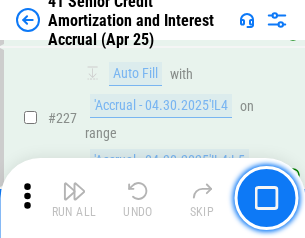 scroll, scrollTop: 4404, scrollLeft: 0, axis: vertical 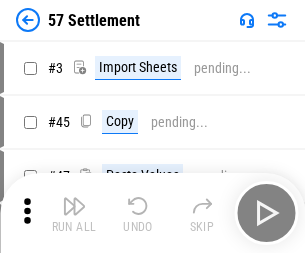 click at bounding box center [74, 206] 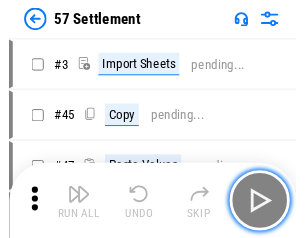 scroll, scrollTop: 19, scrollLeft: 0, axis: vertical 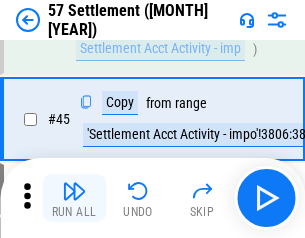 click at bounding box center (74, 191) 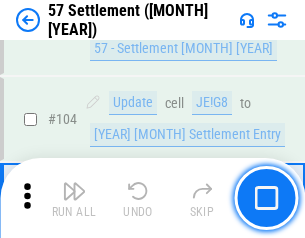 scroll, scrollTop: 1263, scrollLeft: 0, axis: vertical 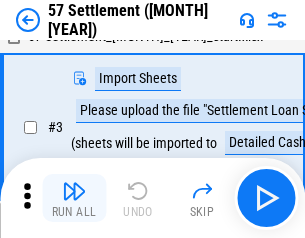 click at bounding box center (74, 191) 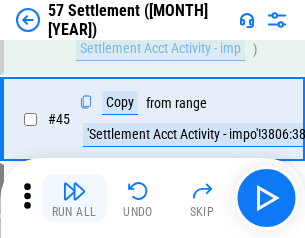 click at bounding box center (74, 191) 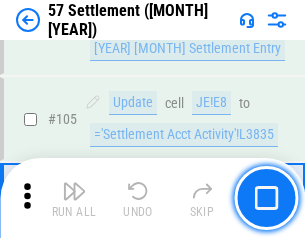 scroll, scrollTop: 1263, scrollLeft: 0, axis: vertical 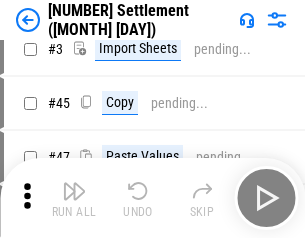 click at bounding box center [74, 191] 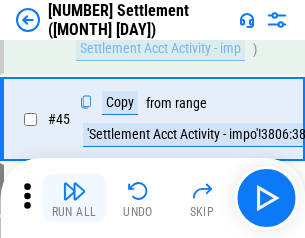 click at bounding box center [74, 191] 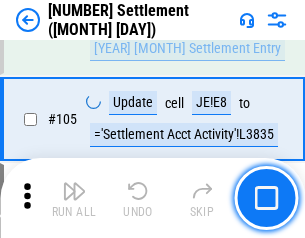 scroll, scrollTop: 1263, scrollLeft: 0, axis: vertical 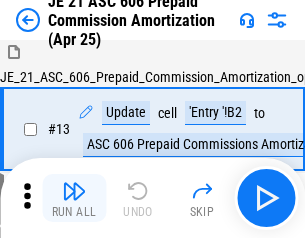 click at bounding box center (74, 191) 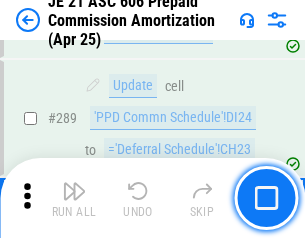 scroll, scrollTop: 3680, scrollLeft: 0, axis: vertical 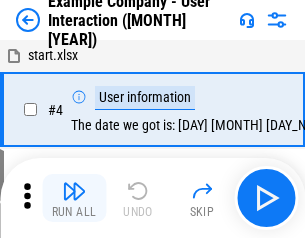 click at bounding box center [74, 191] 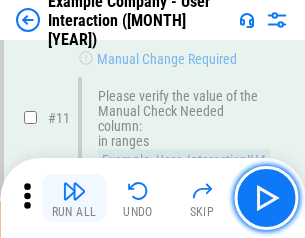 scroll, scrollTop: 433, scrollLeft: 0, axis: vertical 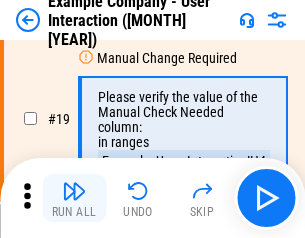 click at bounding box center [74, 191] 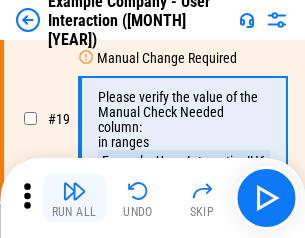 click at bounding box center [74, 191] 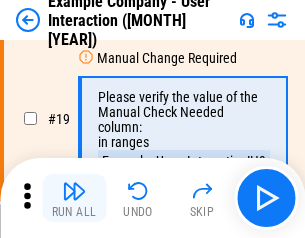 click at bounding box center (74, 191) 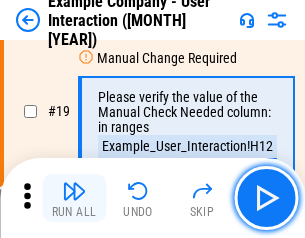 click at bounding box center (74, 191) 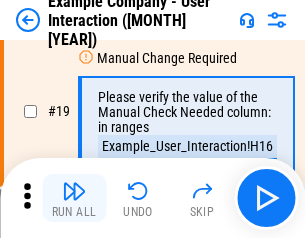 click at bounding box center [74, 191] 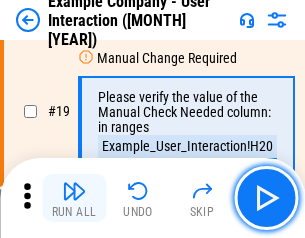 click at bounding box center [74, 191] 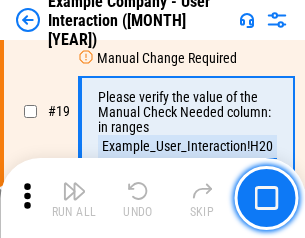 scroll, scrollTop: 537, scrollLeft: 0, axis: vertical 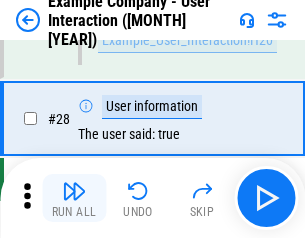click at bounding box center [74, 191] 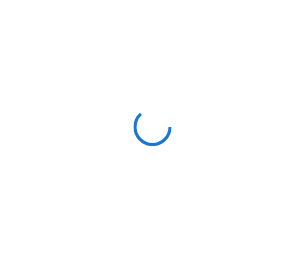 scroll, scrollTop: 0, scrollLeft: 0, axis: both 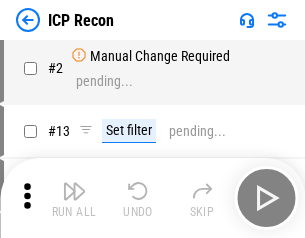 click at bounding box center (74, 191) 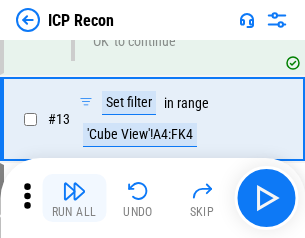 click at bounding box center [74, 191] 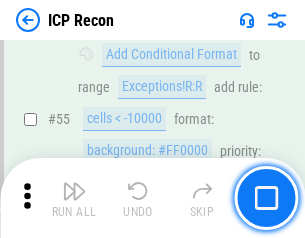 scroll, scrollTop: 1743, scrollLeft: 0, axis: vertical 